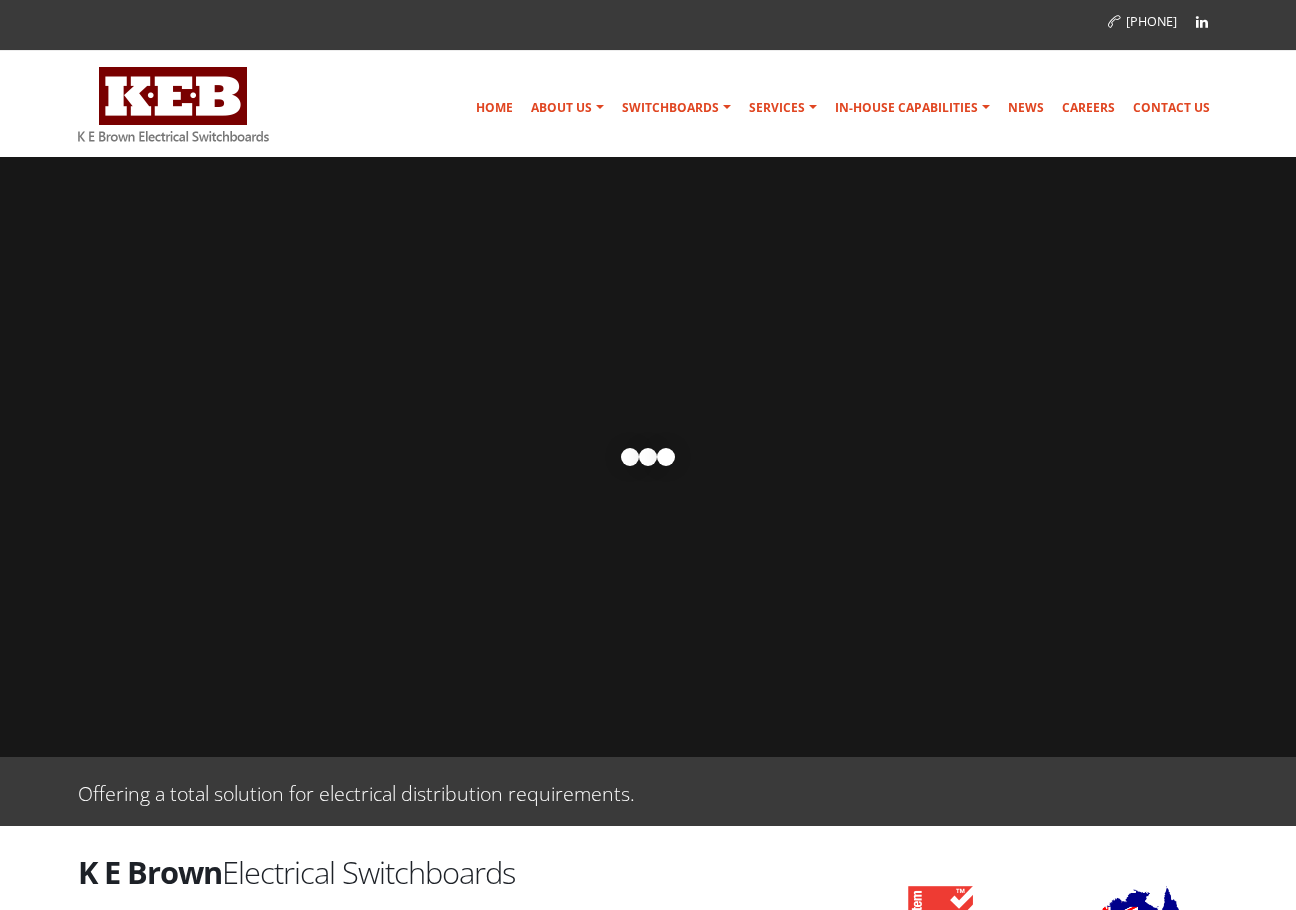 scroll, scrollTop: 0, scrollLeft: 0, axis: both 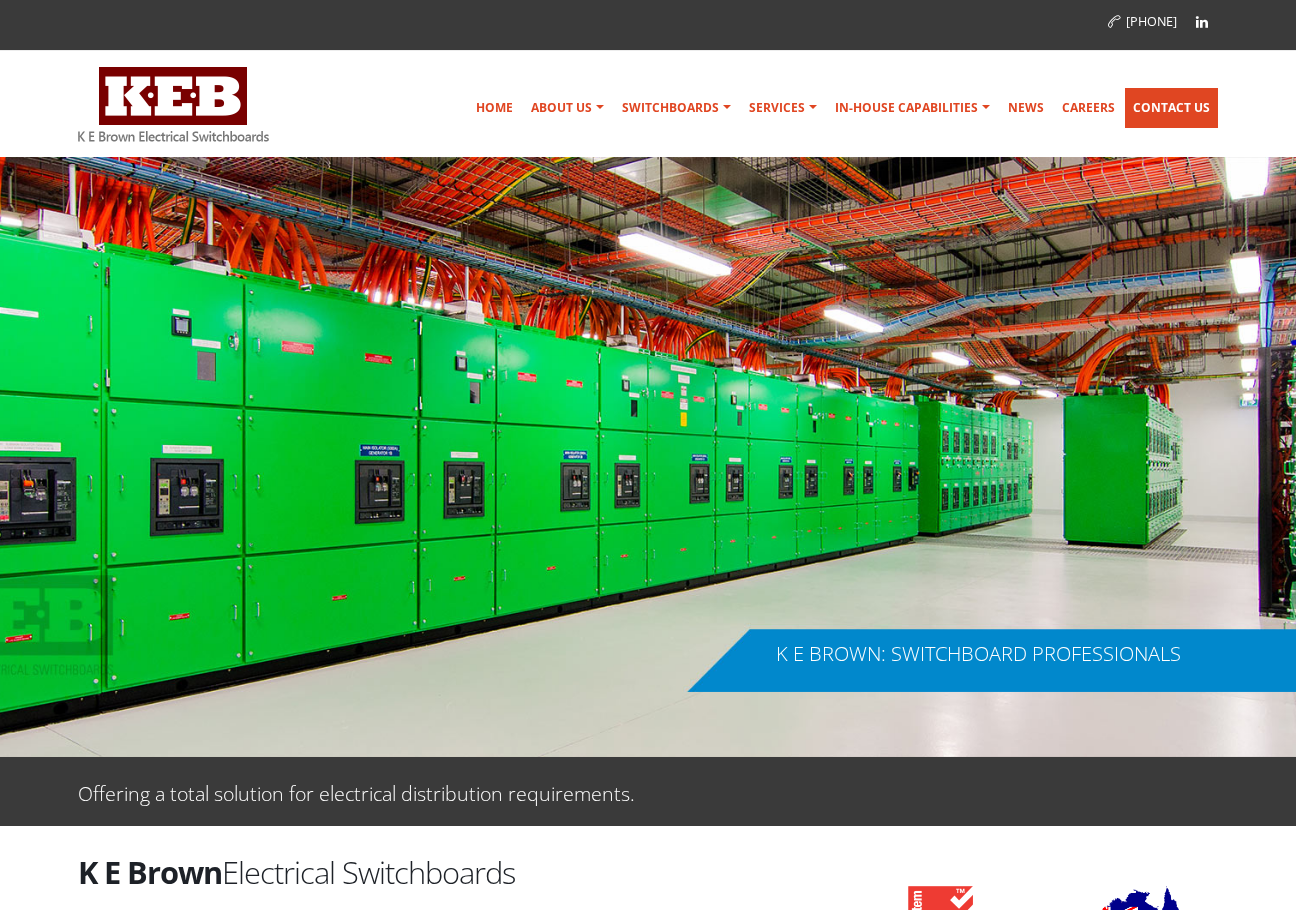 click on "Contact Us" at bounding box center (1171, 108) 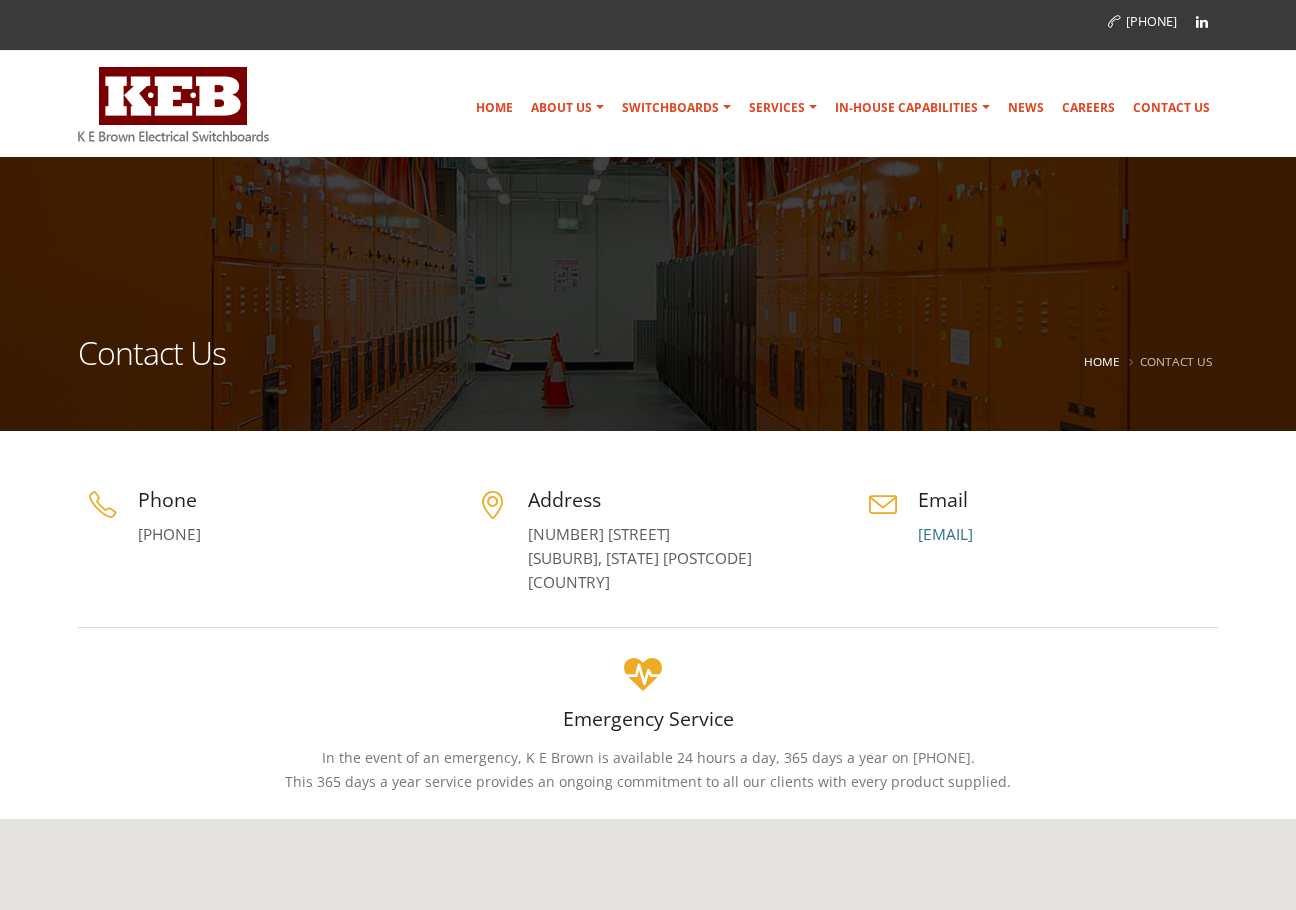 scroll, scrollTop: 0, scrollLeft: 0, axis: both 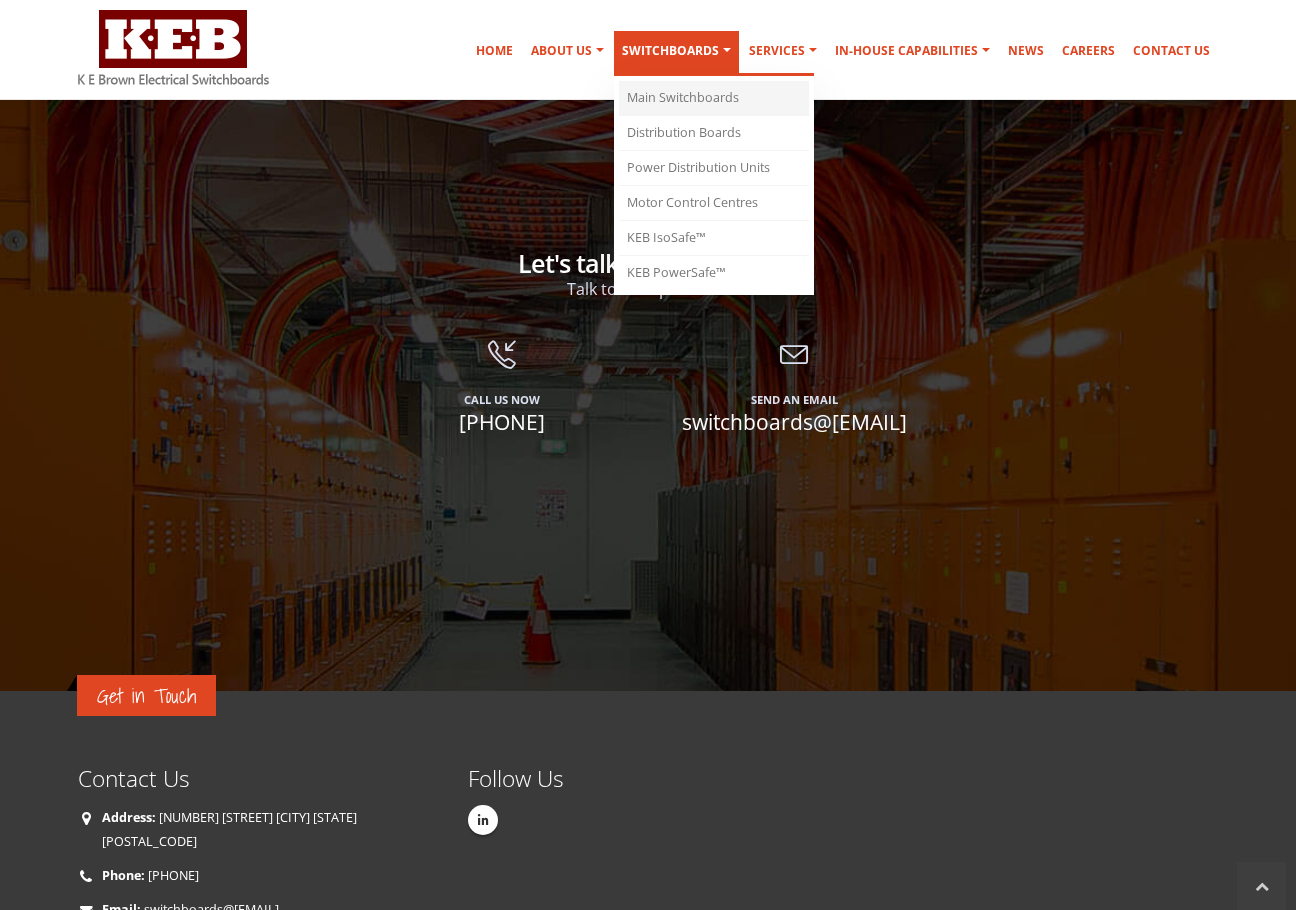 click on "Main Switchboards" at bounding box center [714, 98] 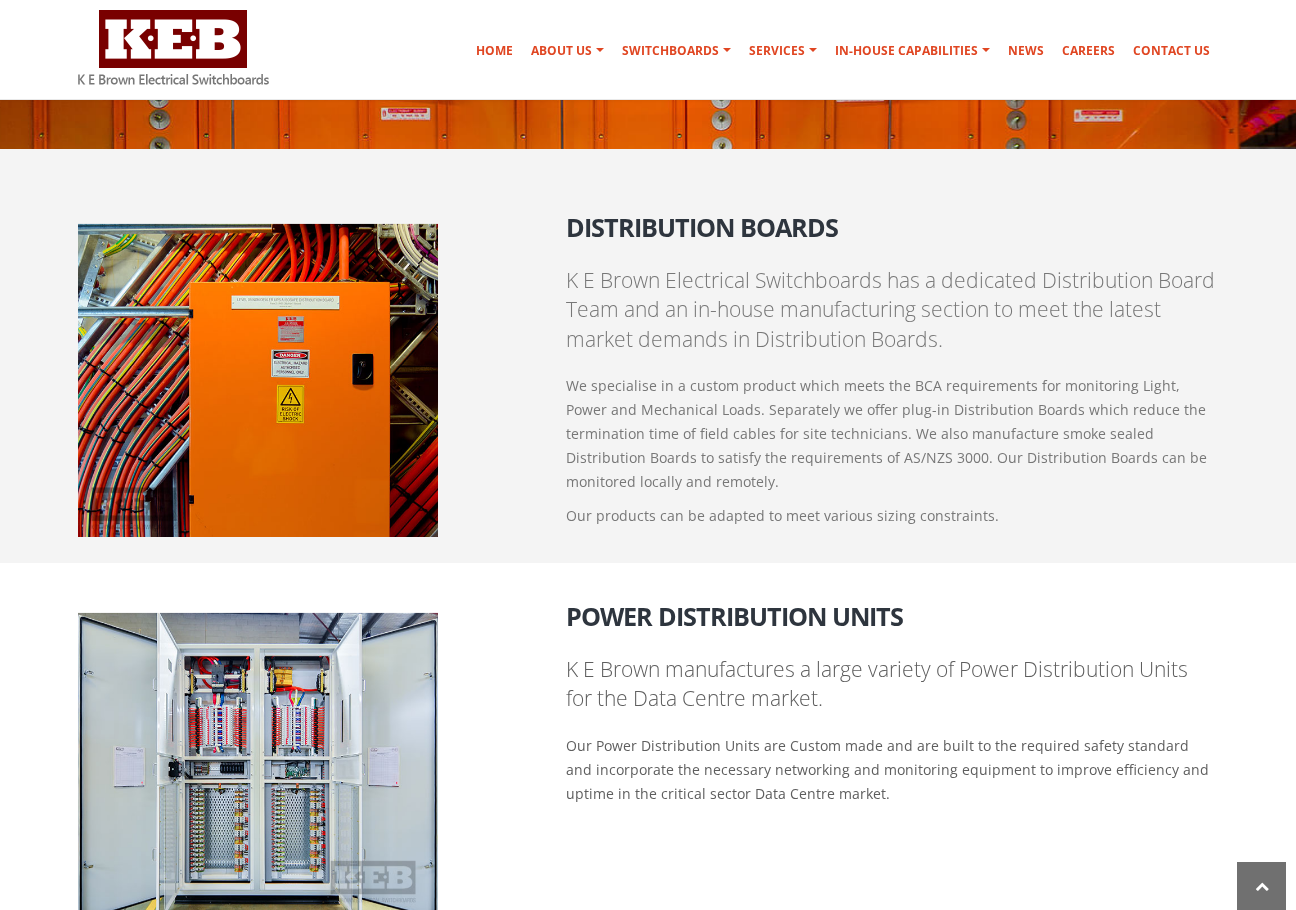 scroll, scrollTop: 1000, scrollLeft: 0, axis: vertical 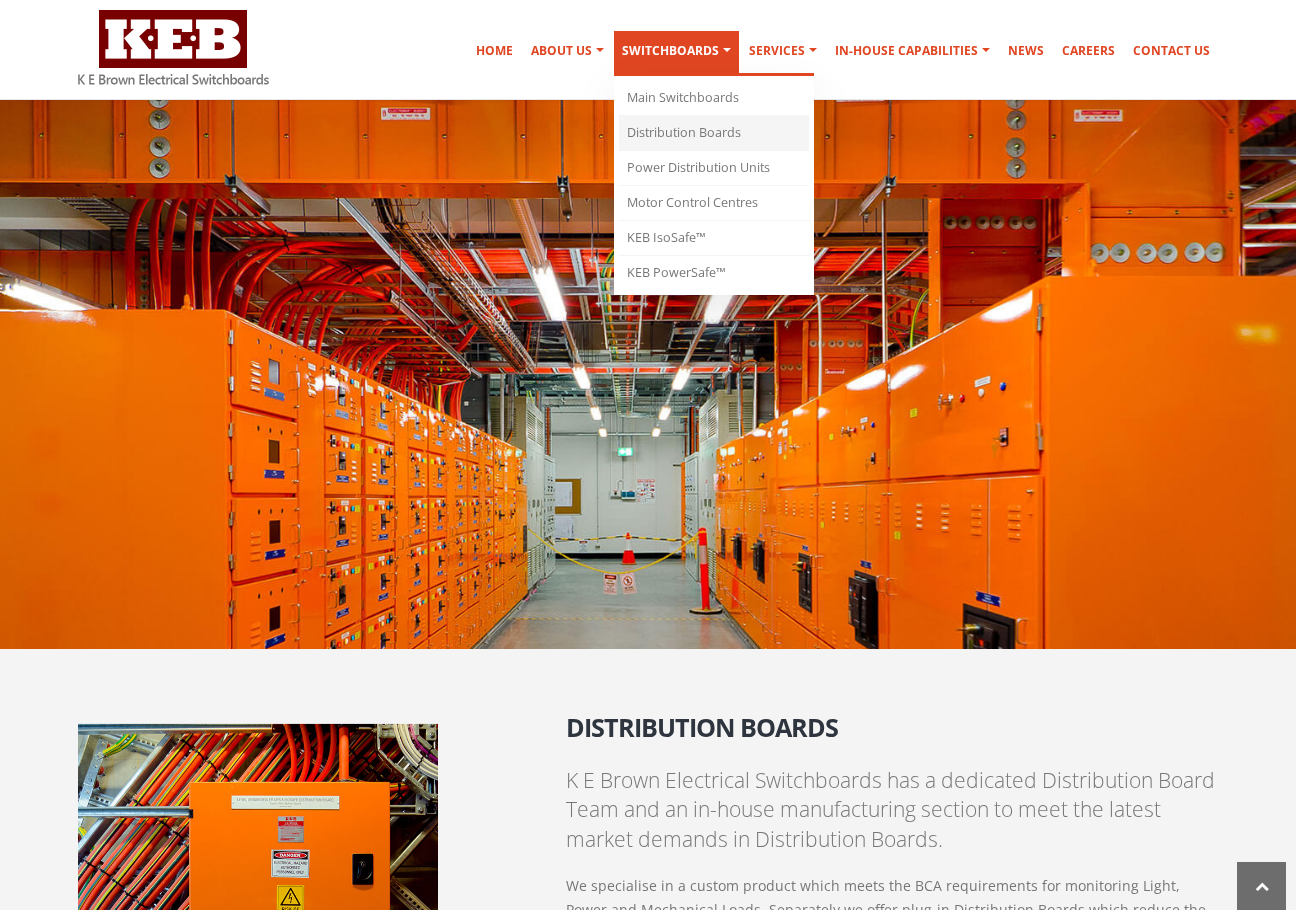 click on "Distribution Boards" at bounding box center (714, 133) 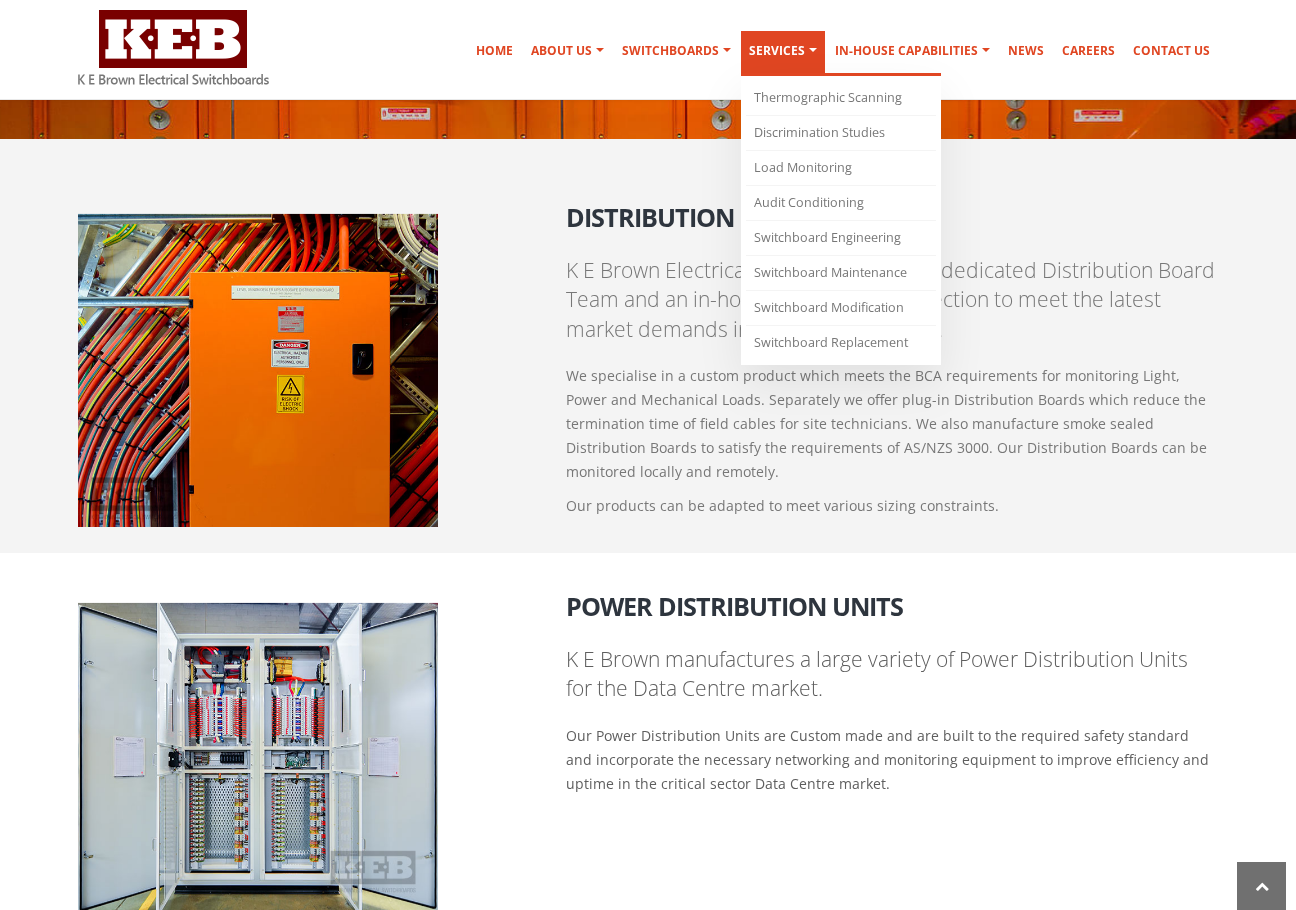scroll, scrollTop: 1494, scrollLeft: 0, axis: vertical 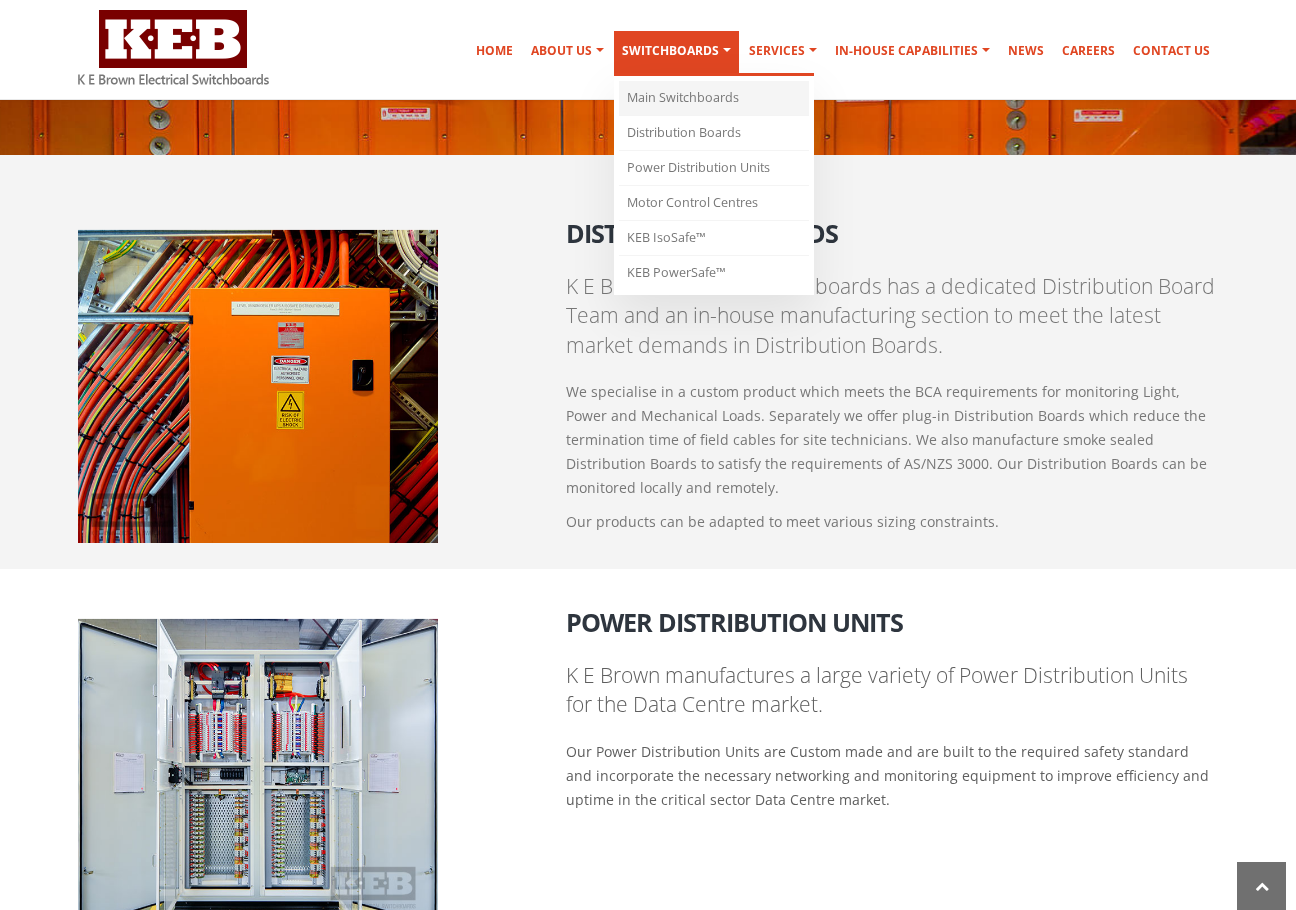 click on "Main Switchboards" at bounding box center (714, 98) 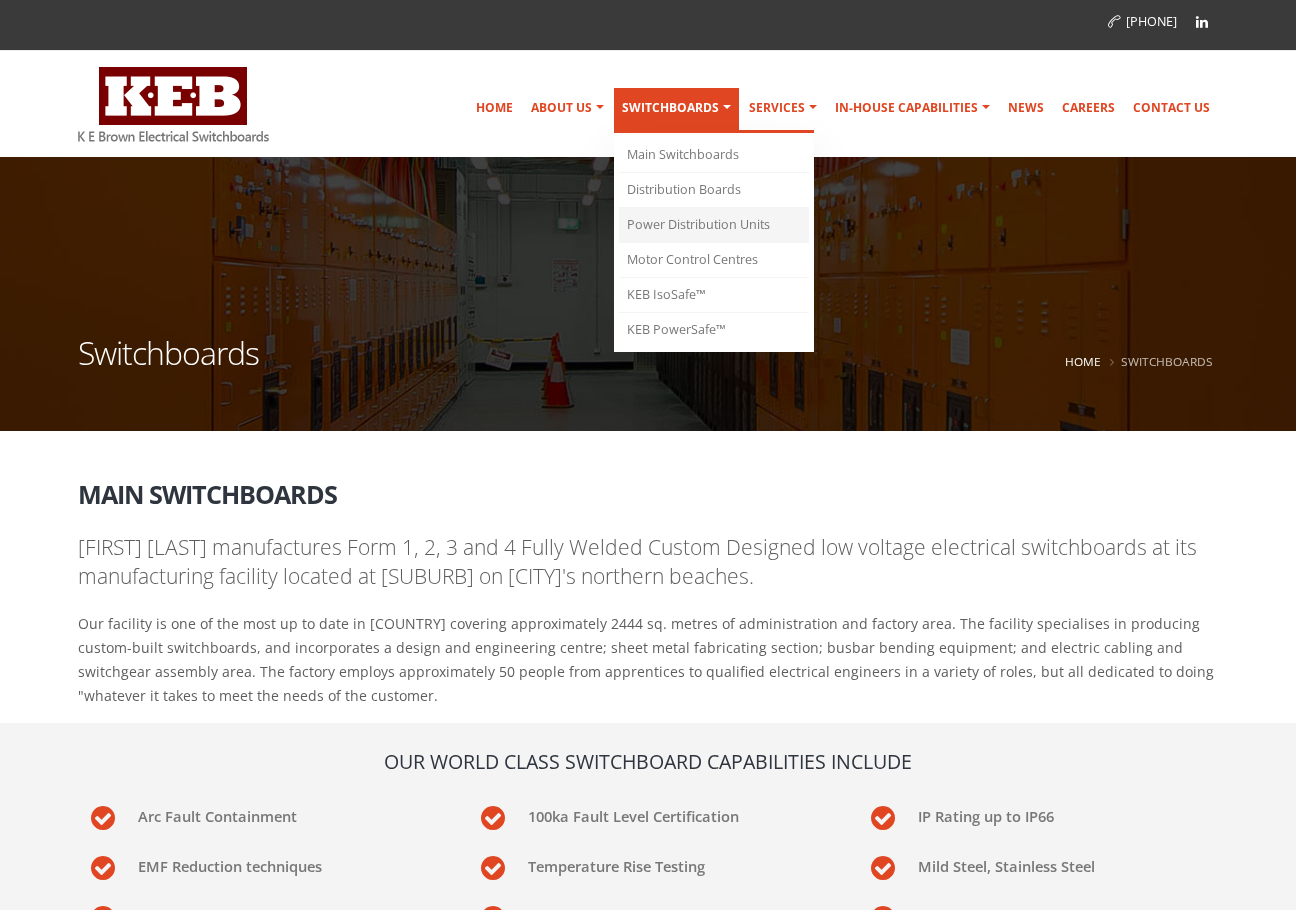 click on "Power Distribution Units" at bounding box center [714, 225] 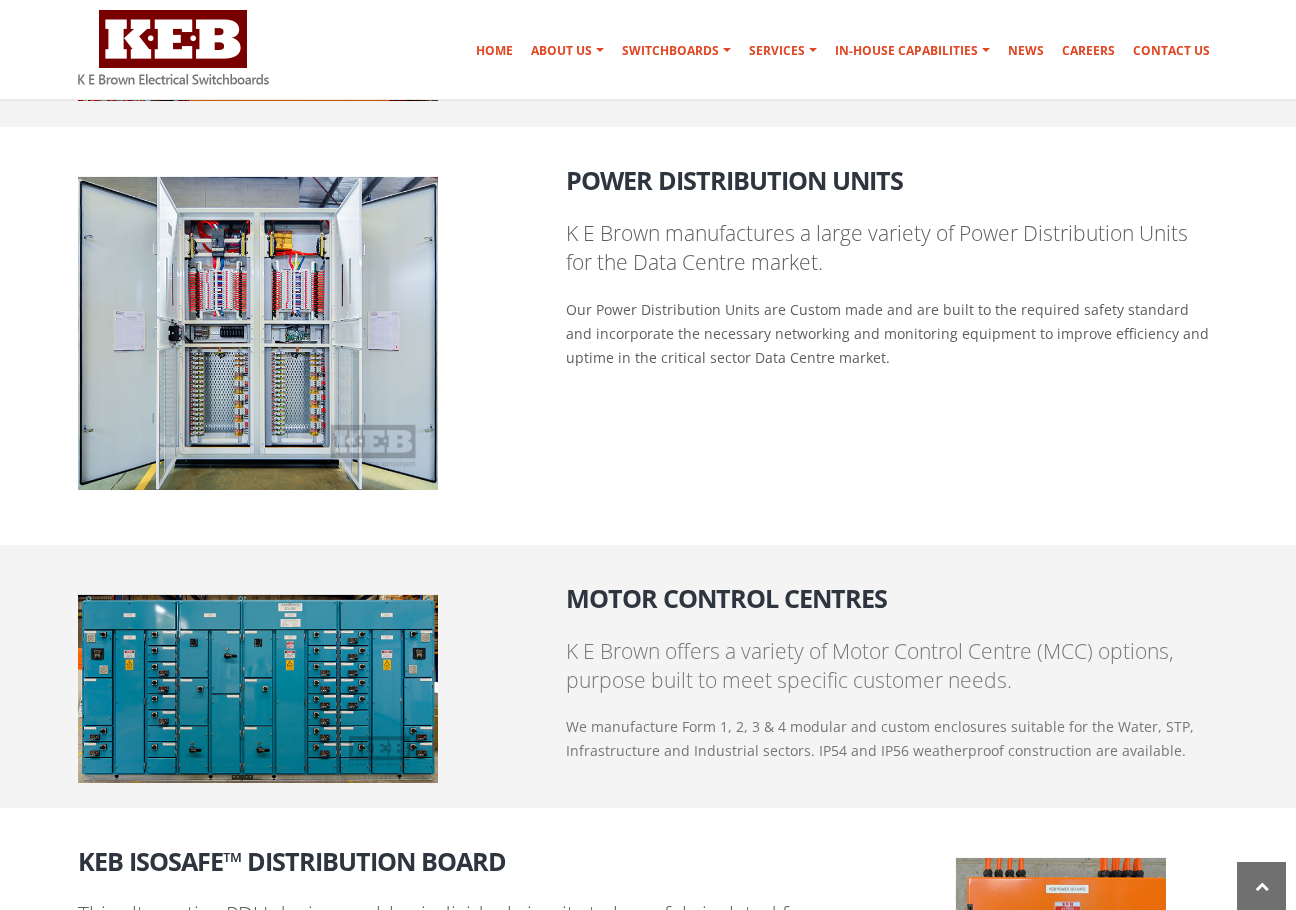scroll, scrollTop: 1908, scrollLeft: 0, axis: vertical 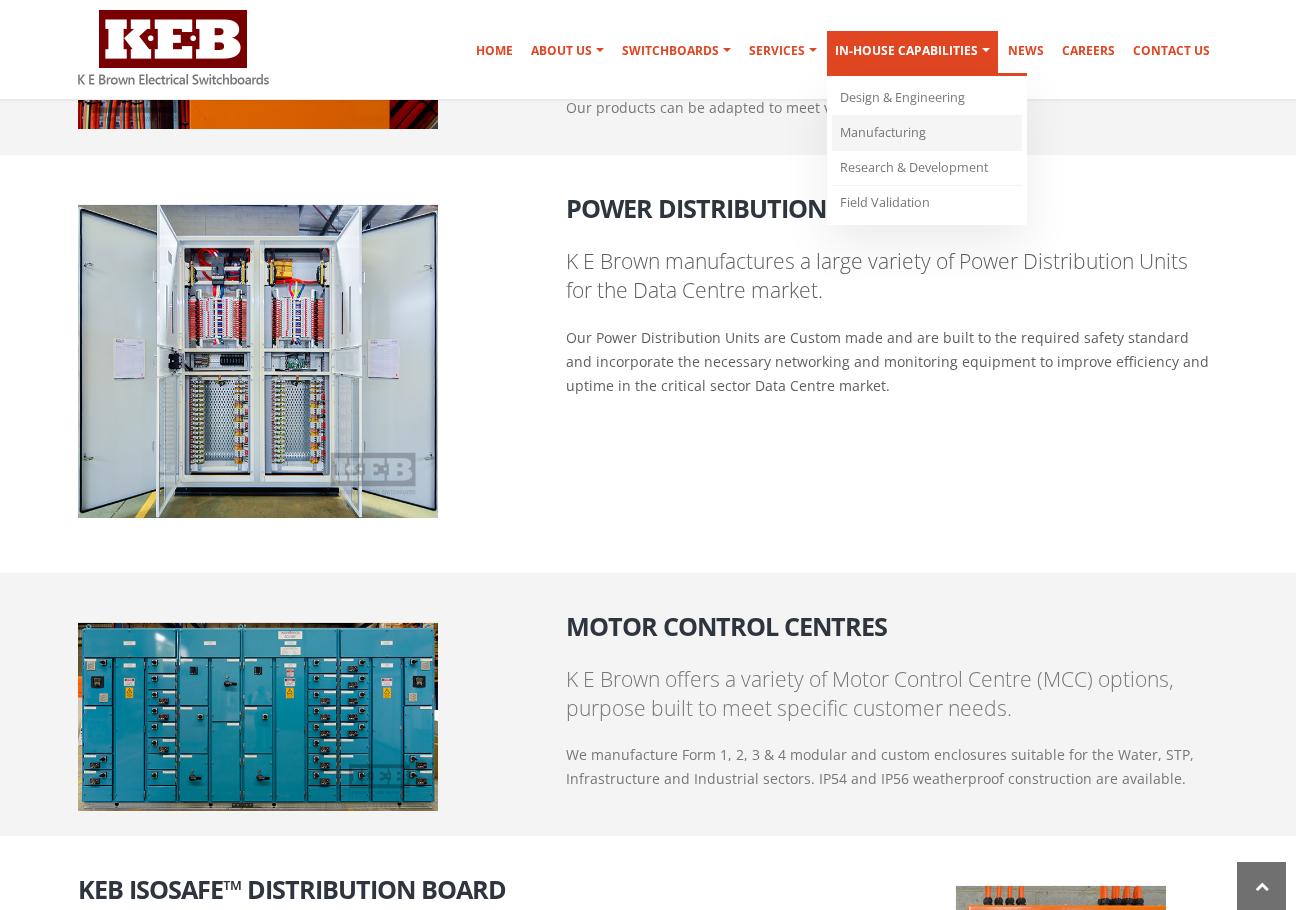 click on "Manufacturing" at bounding box center (927, 133) 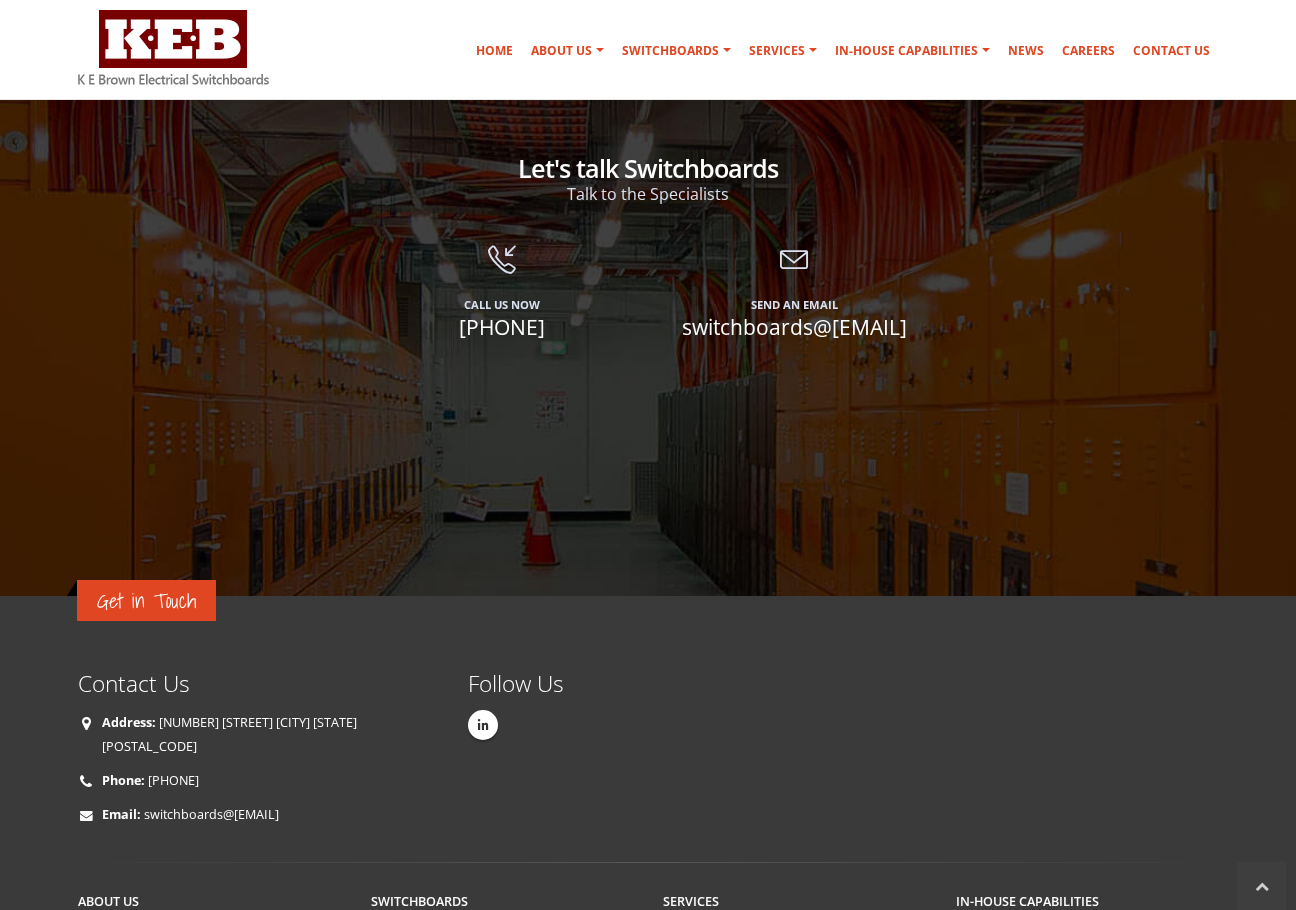 scroll, scrollTop: 3608, scrollLeft: 0, axis: vertical 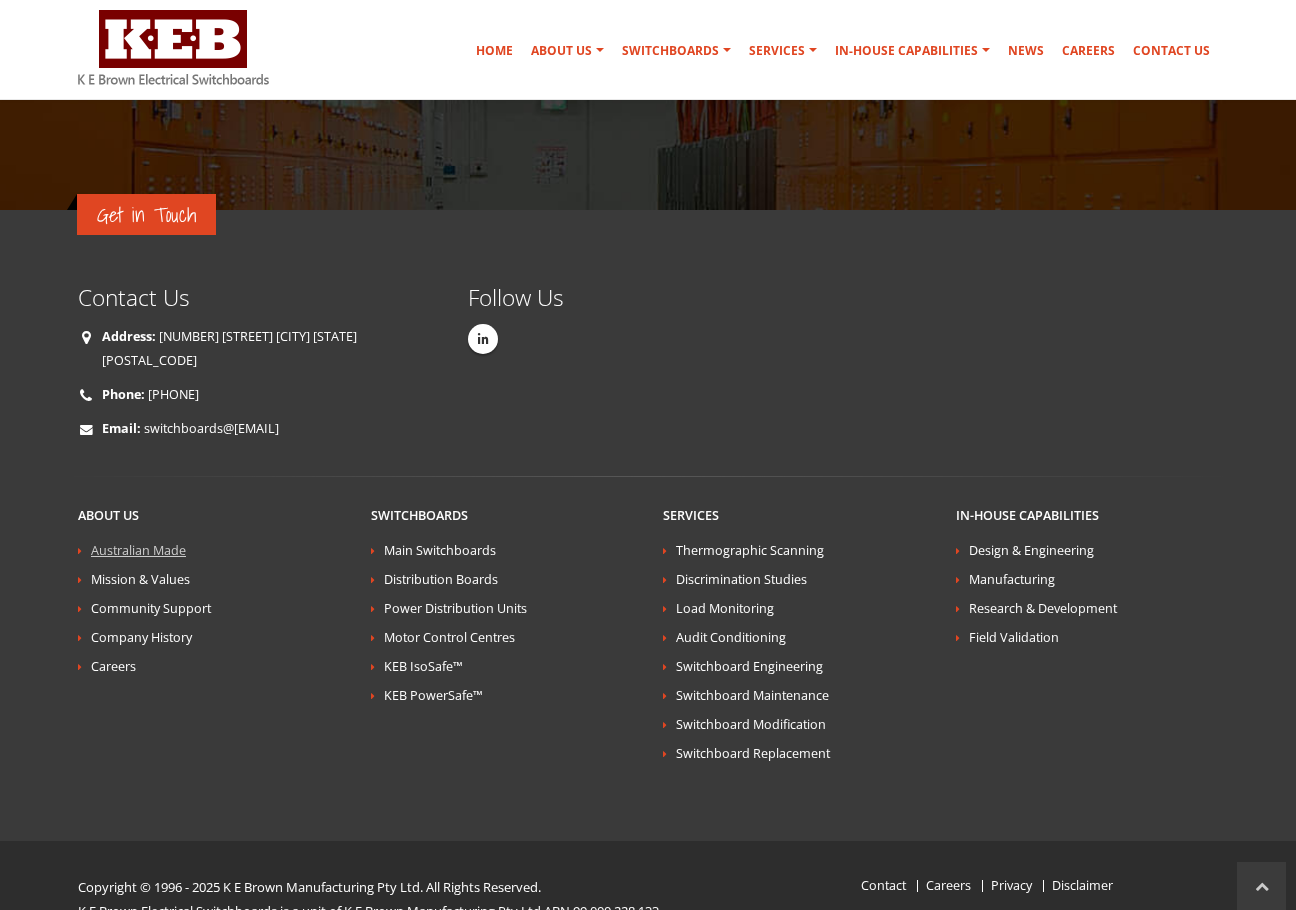 click on "Australian Made" at bounding box center [138, 550] 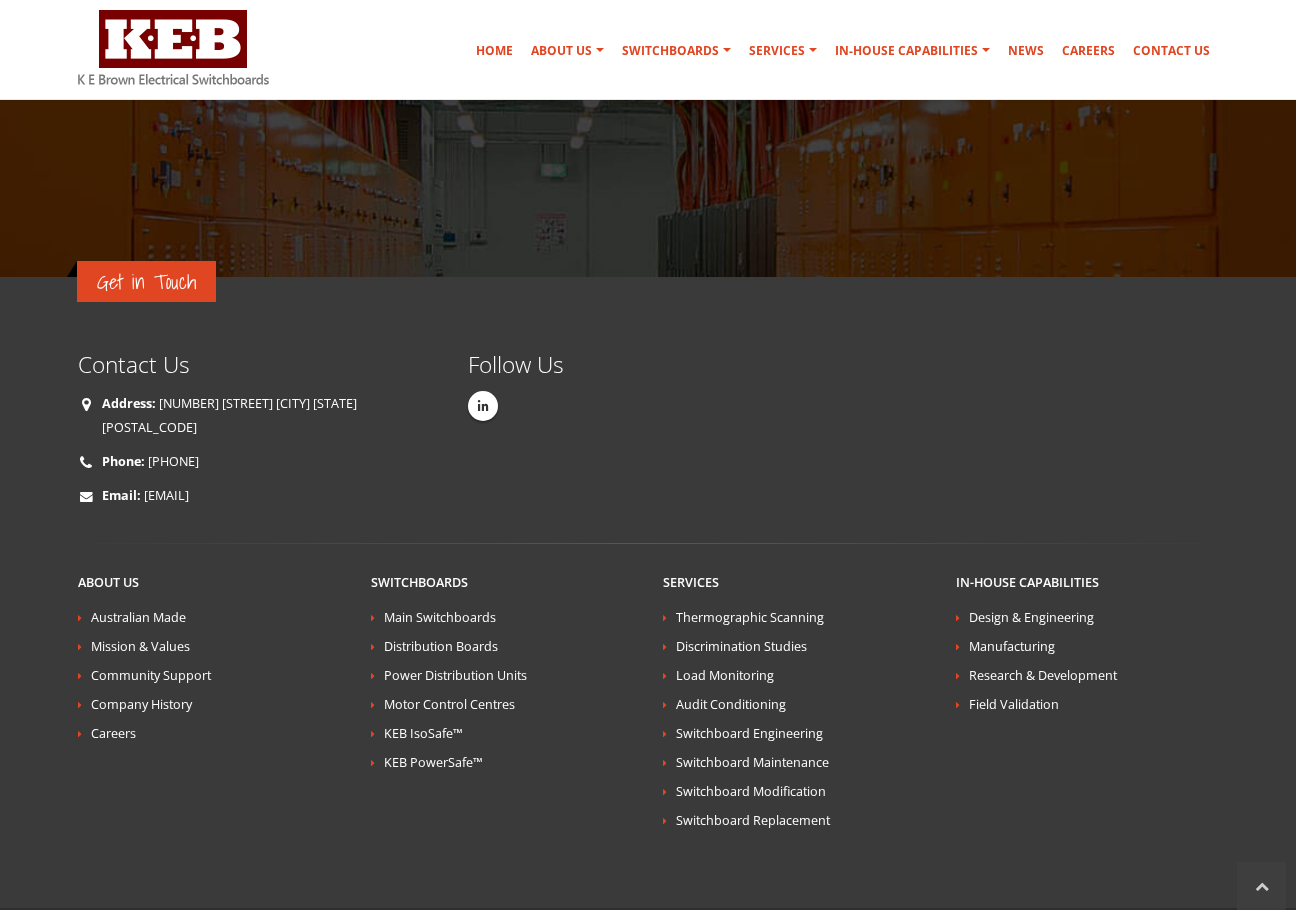 scroll, scrollTop: 3384, scrollLeft: 0, axis: vertical 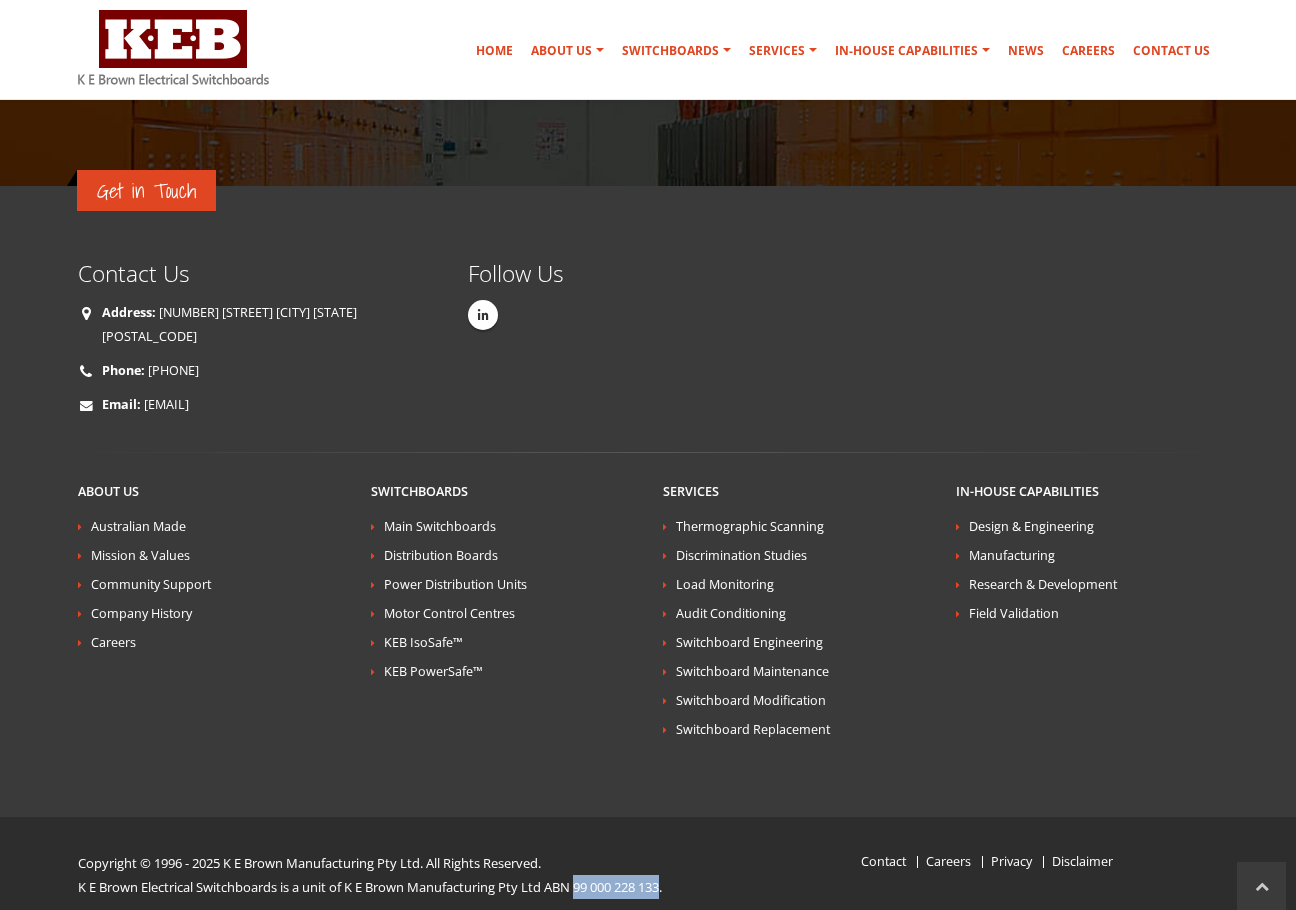 drag, startPoint x: 675, startPoint y: 861, endPoint x: 584, endPoint y: 855, distance: 91.197586 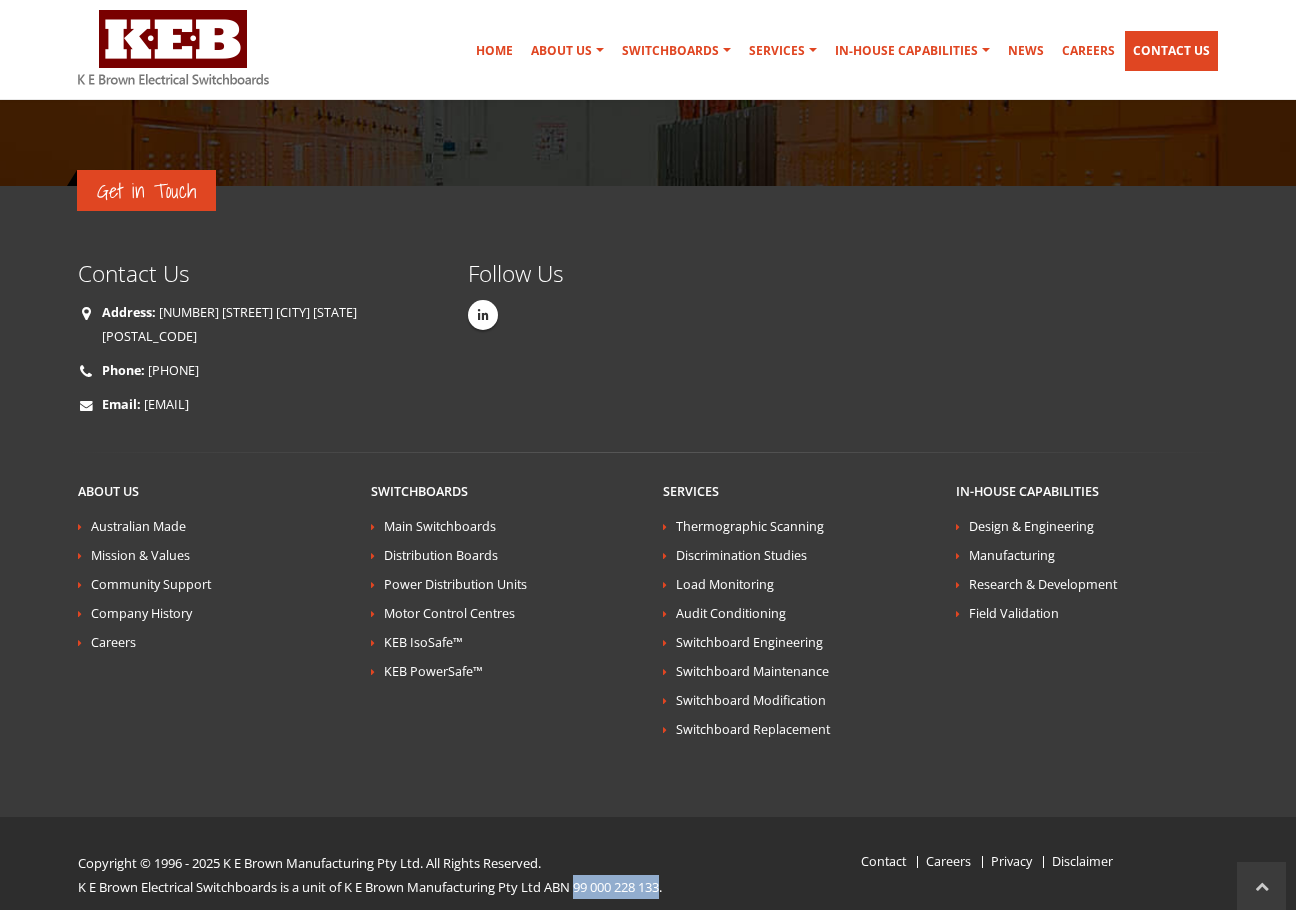 click on "Contact Us" at bounding box center (1171, 51) 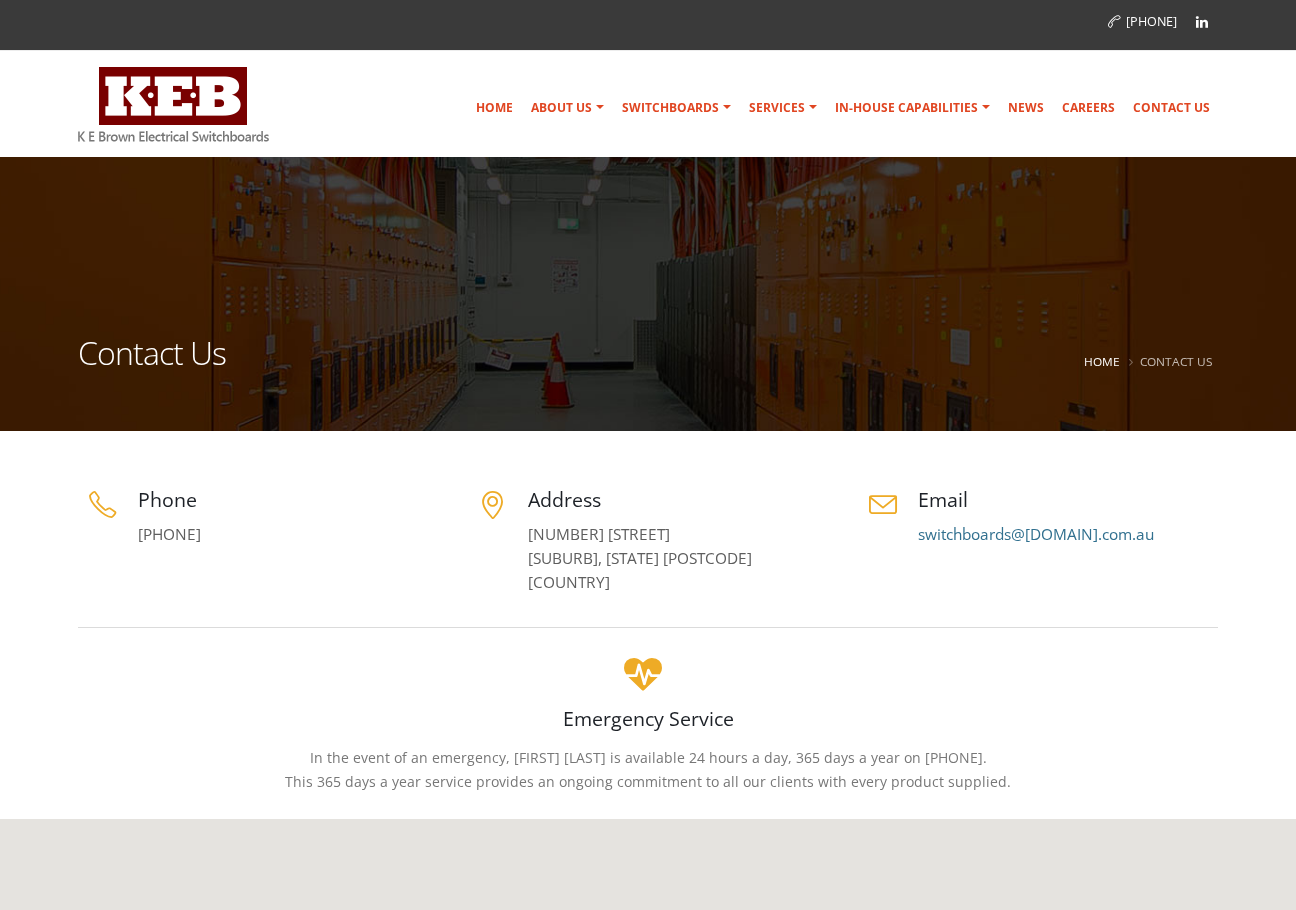scroll, scrollTop: 0, scrollLeft: 0, axis: both 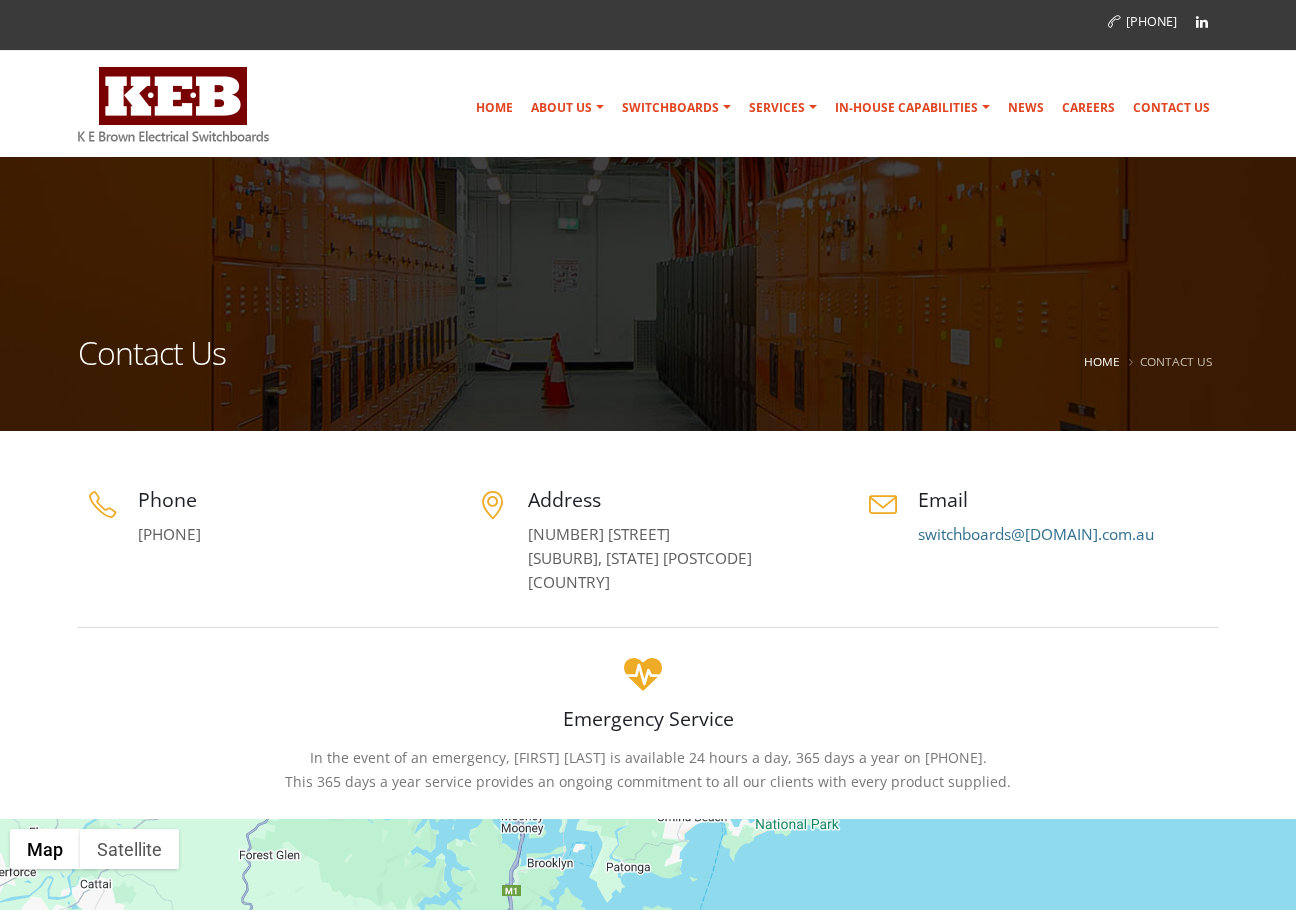 drag, startPoint x: 615, startPoint y: 585, endPoint x: 524, endPoint y: 536, distance: 103.35376 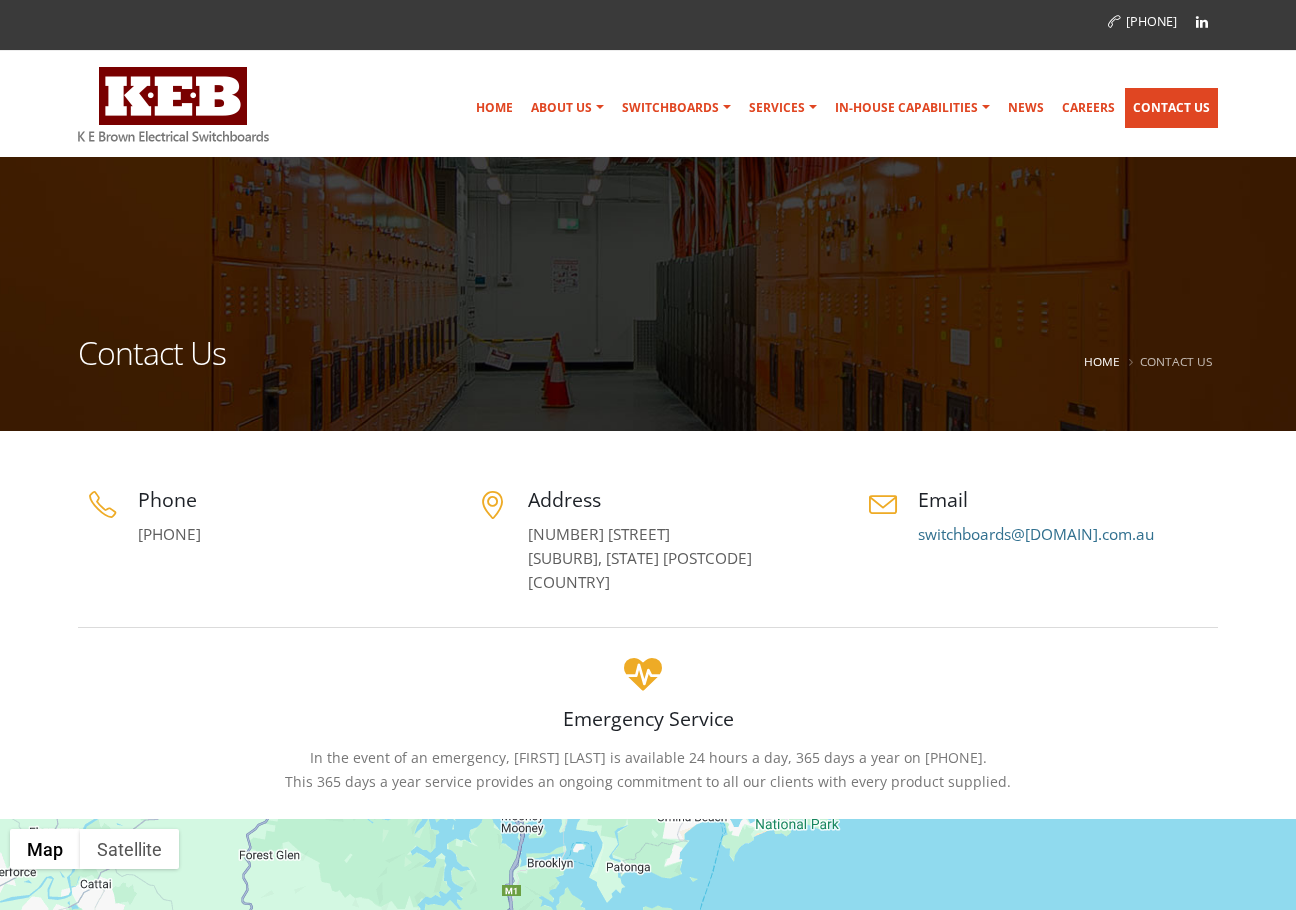 click on "Contact Us" at bounding box center (1171, 108) 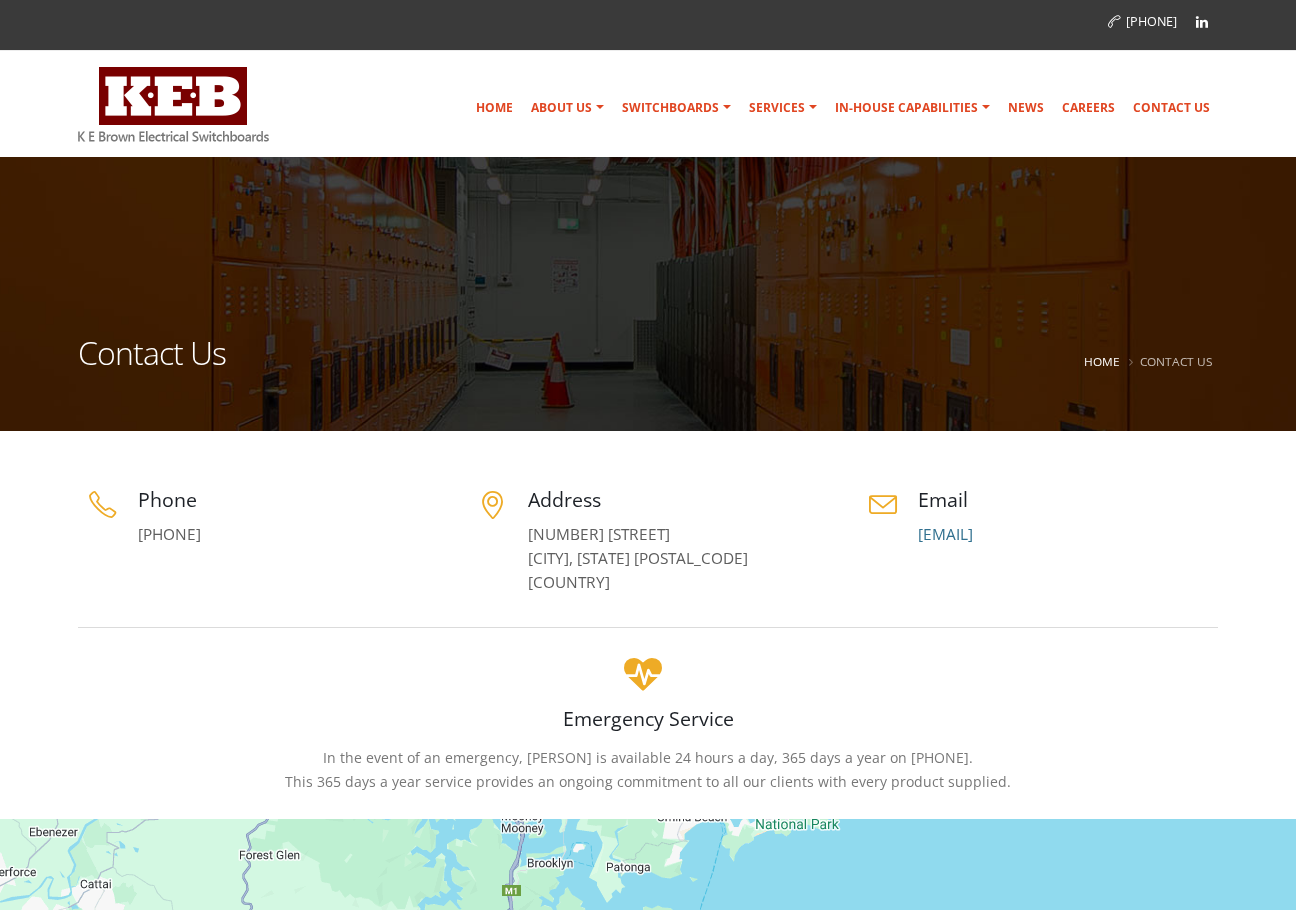 scroll, scrollTop: 0, scrollLeft: 0, axis: both 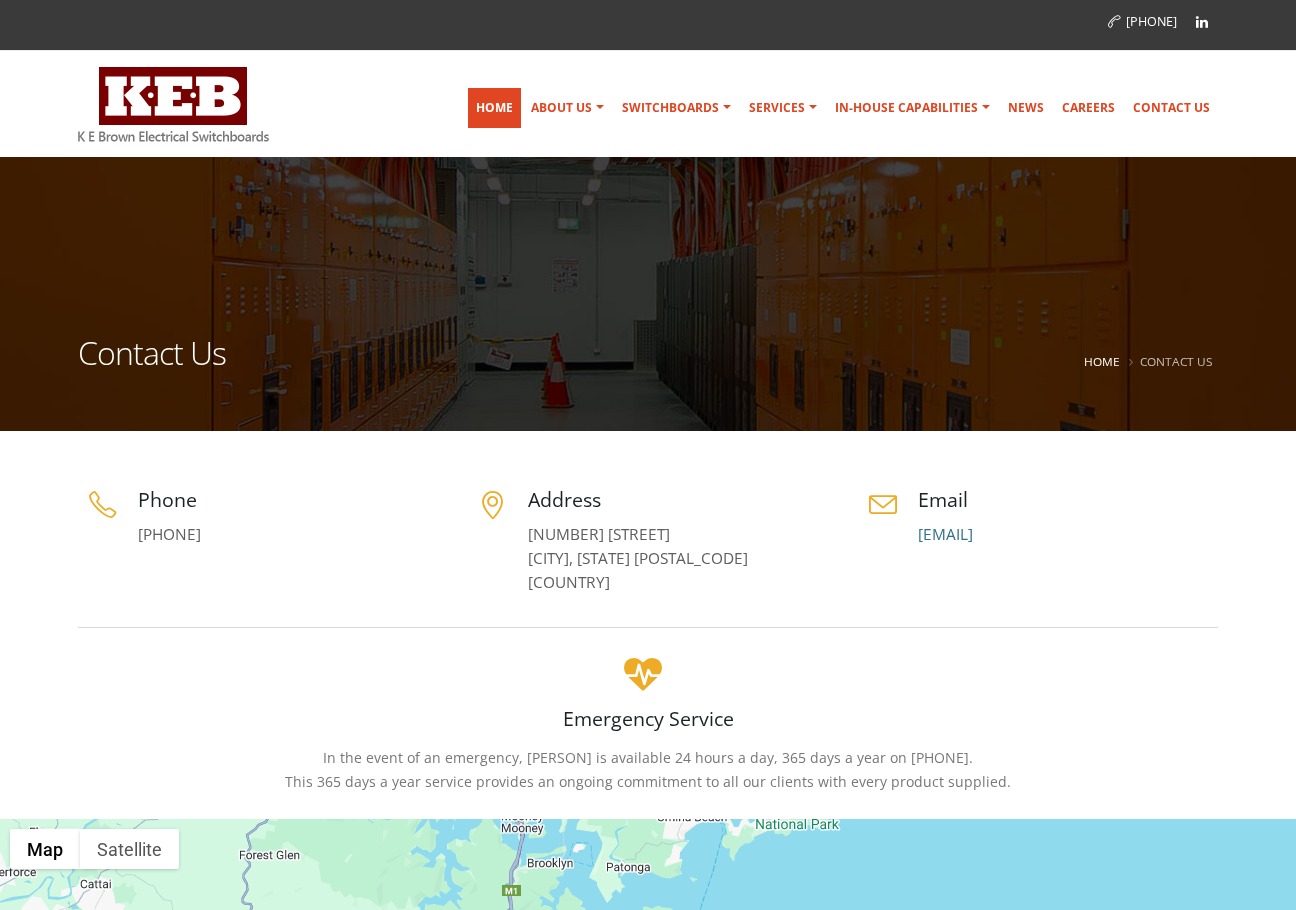 click on "Home" at bounding box center [494, 108] 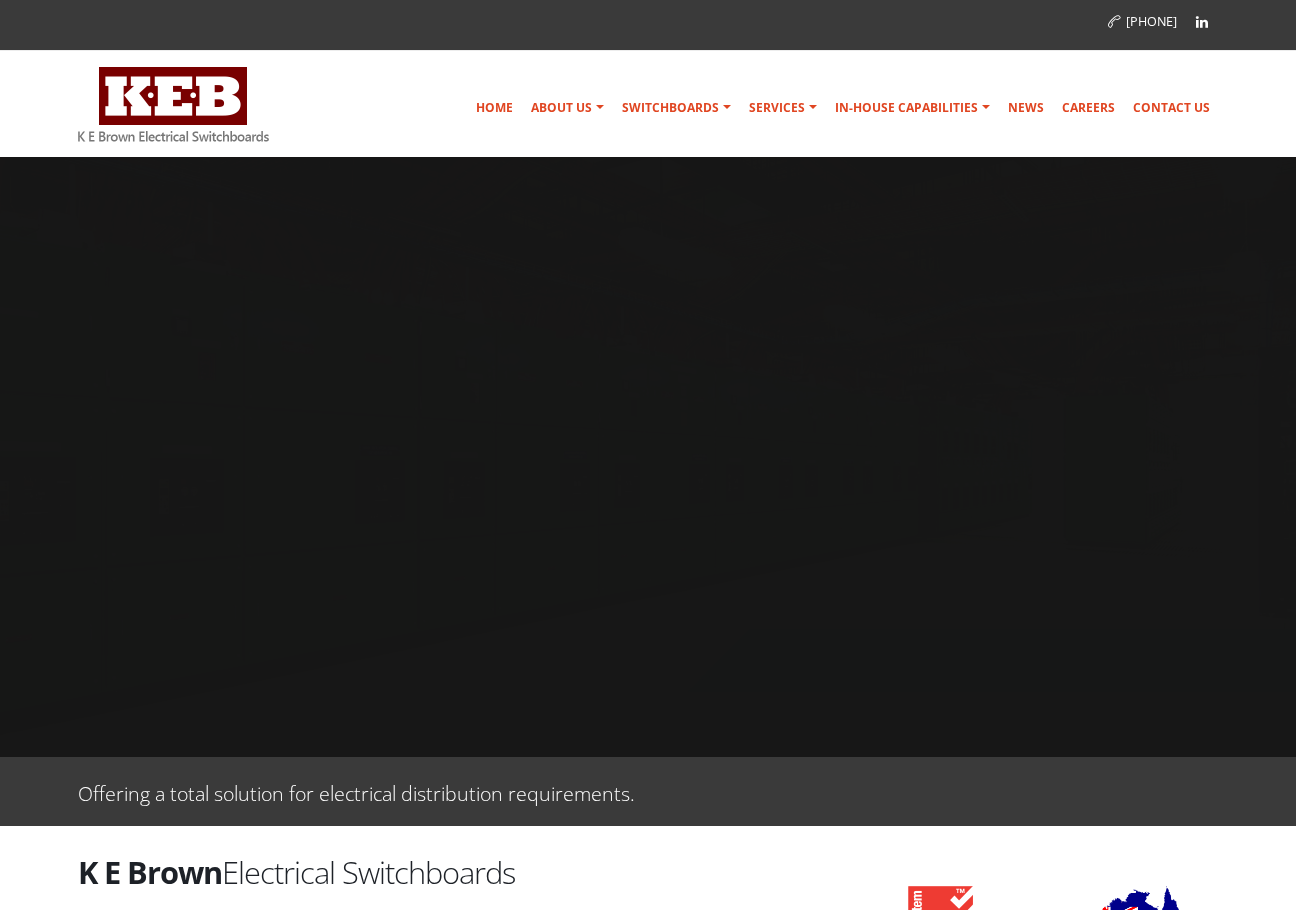 scroll, scrollTop: 0, scrollLeft: 0, axis: both 